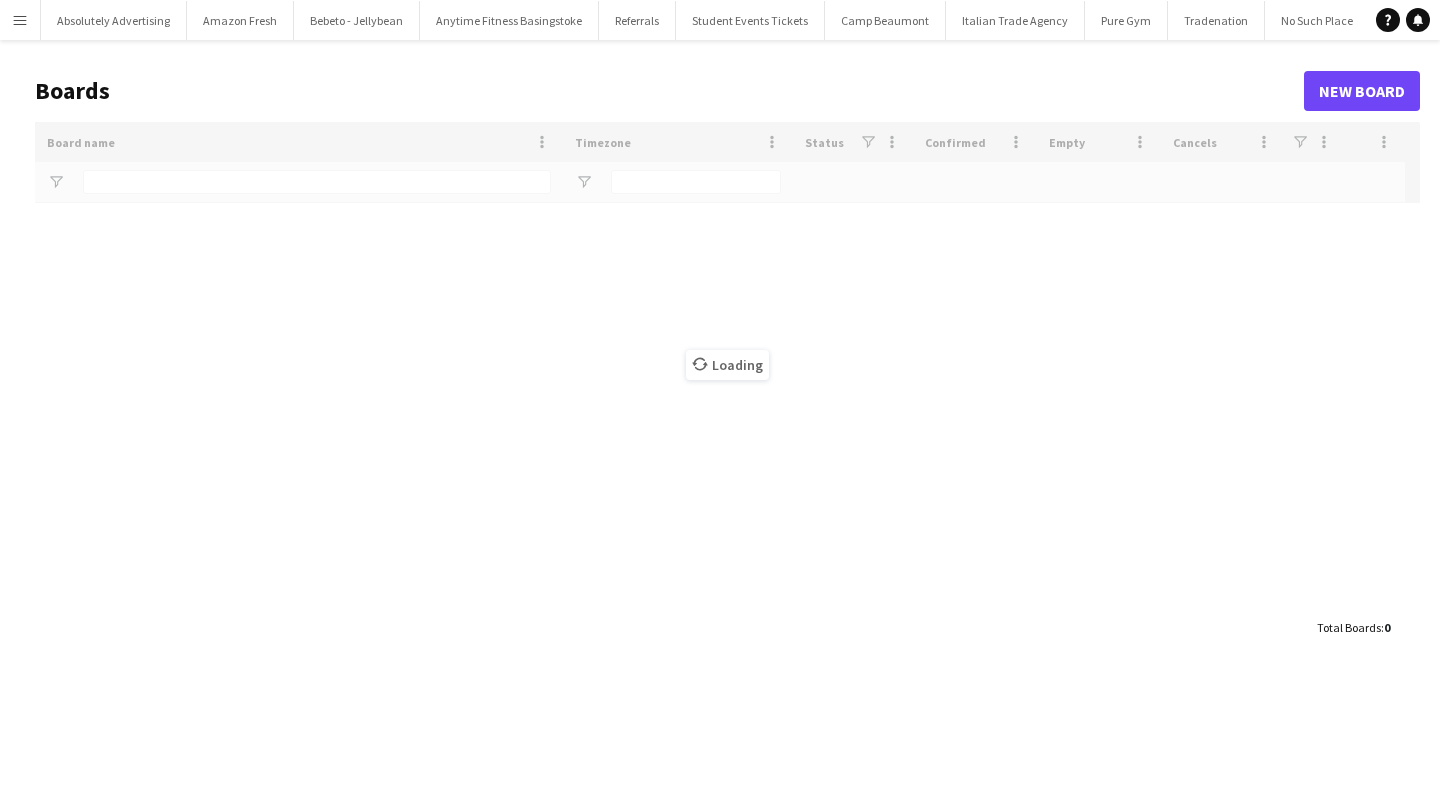 scroll, scrollTop: 0, scrollLeft: 0, axis: both 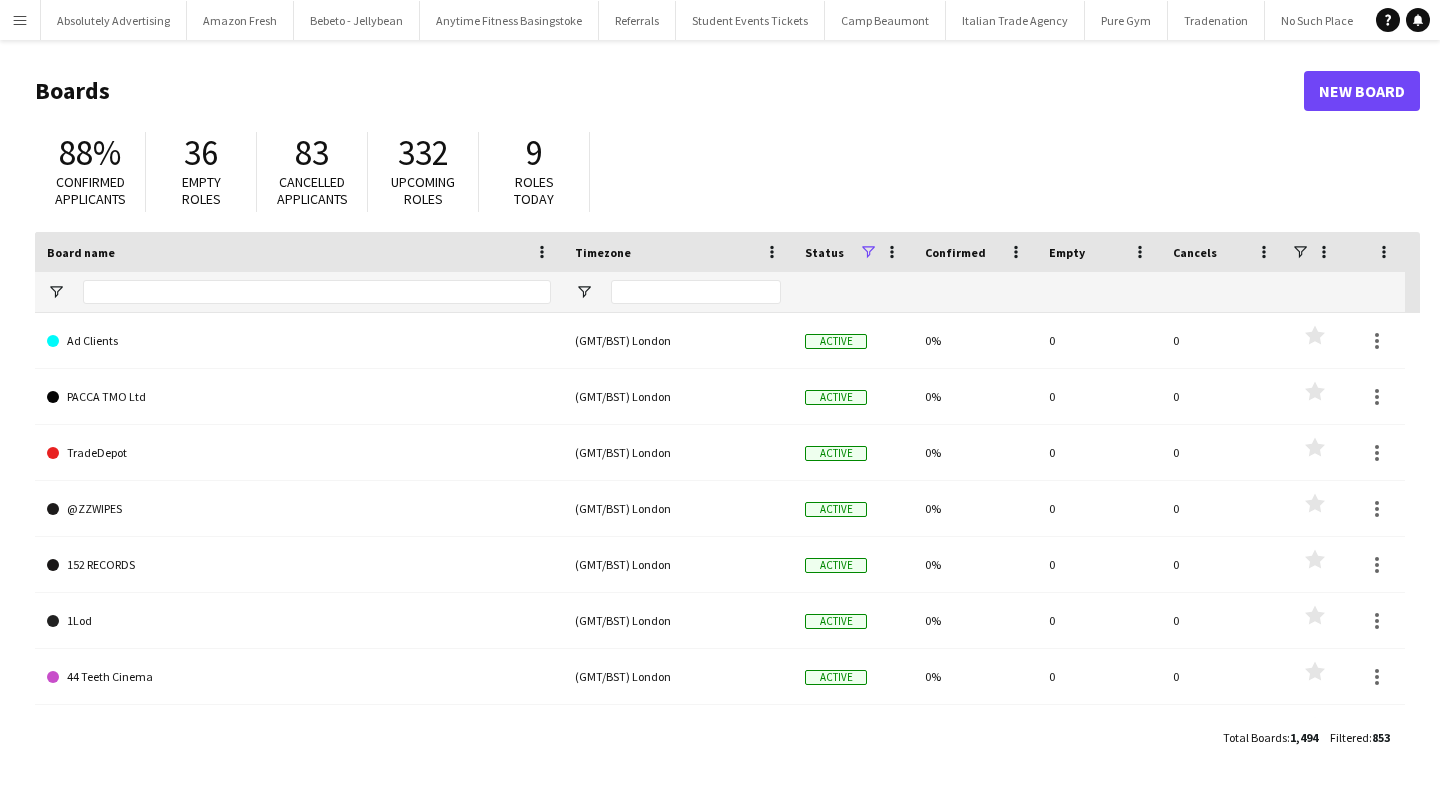 click on "Menu" at bounding box center [20, 20] 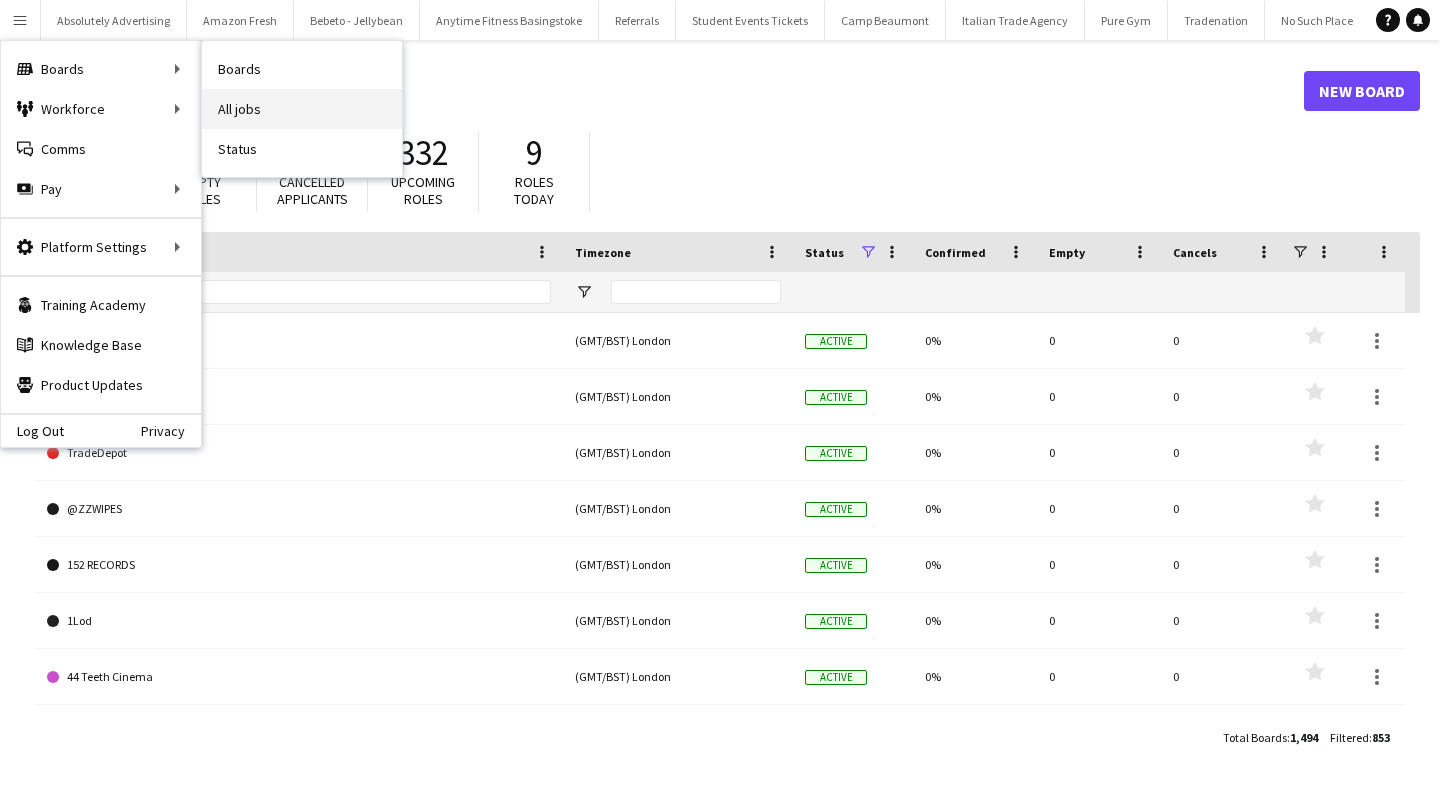 click on "All jobs" at bounding box center [302, 109] 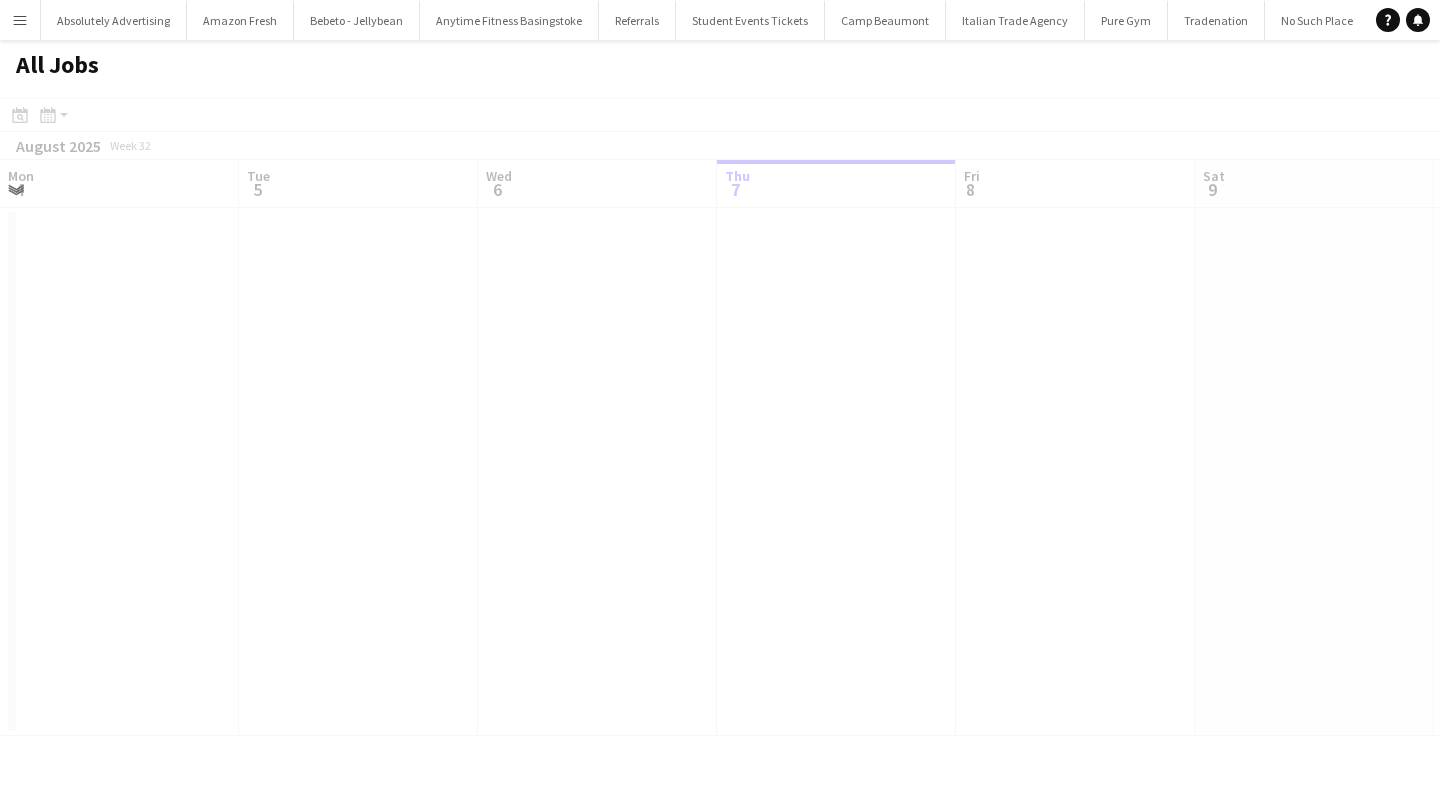 scroll, scrollTop: 0, scrollLeft: 478, axis: horizontal 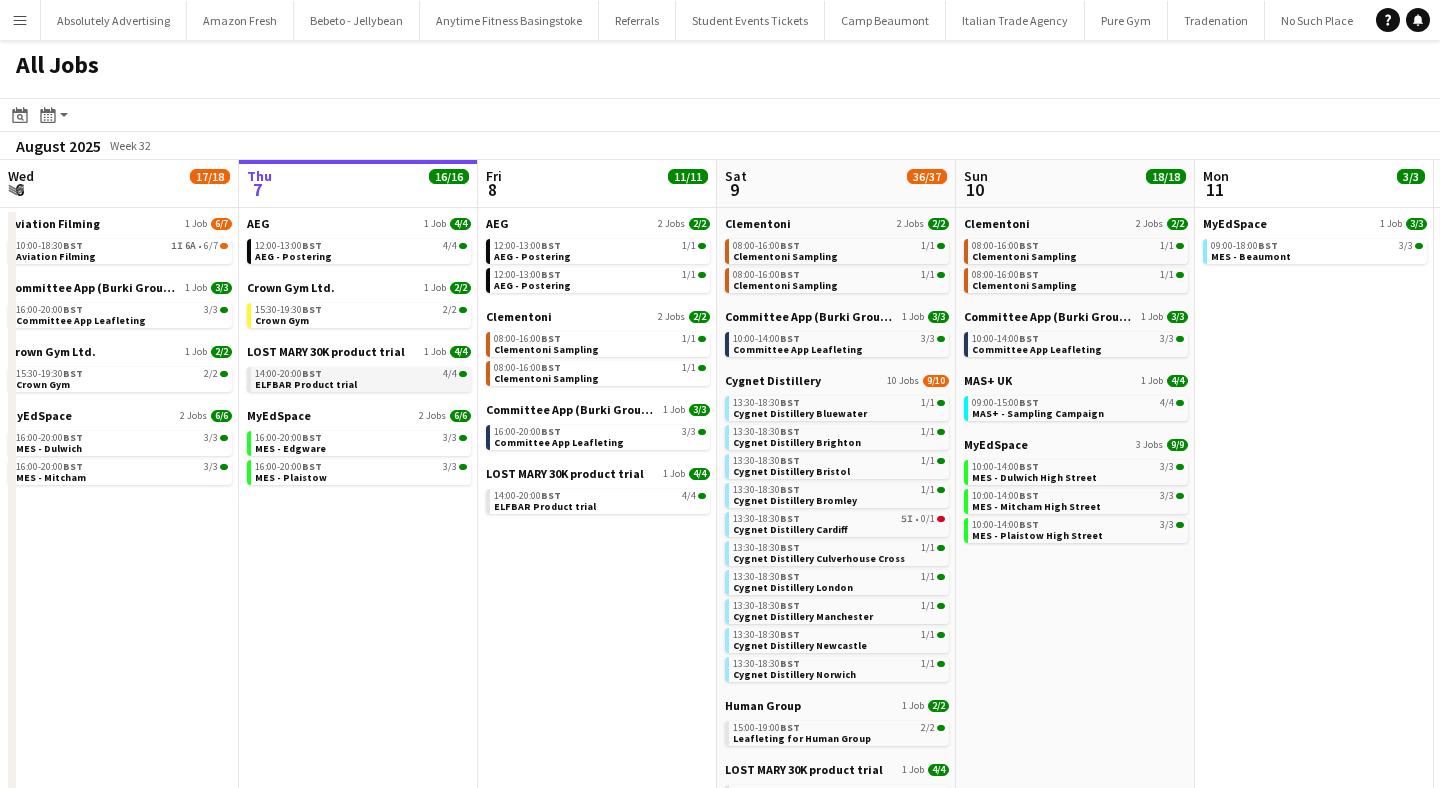 click on "14:00-20:00    BST   4/4" at bounding box center (361, 374) 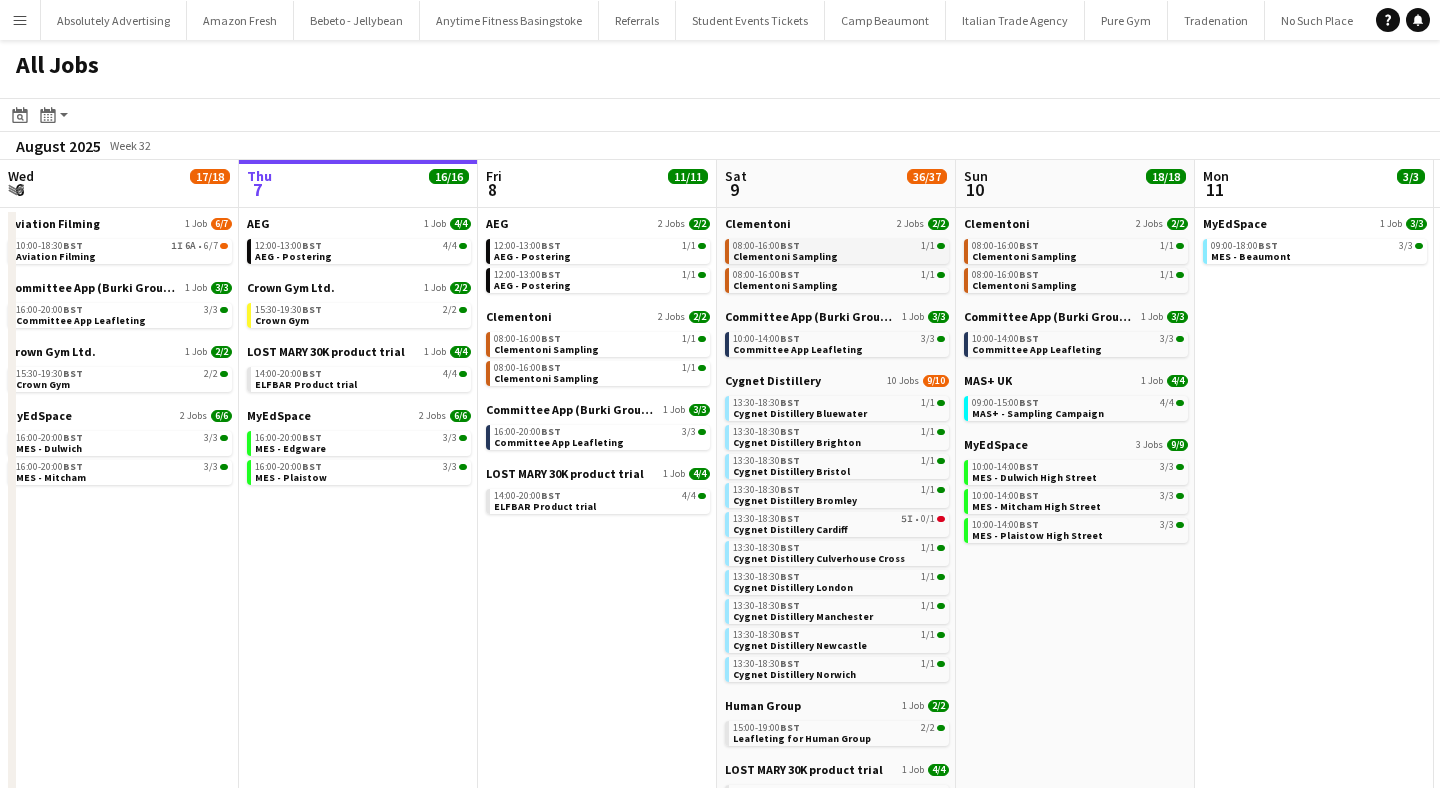 click on "08:00-16:00    BST" at bounding box center (766, 246) 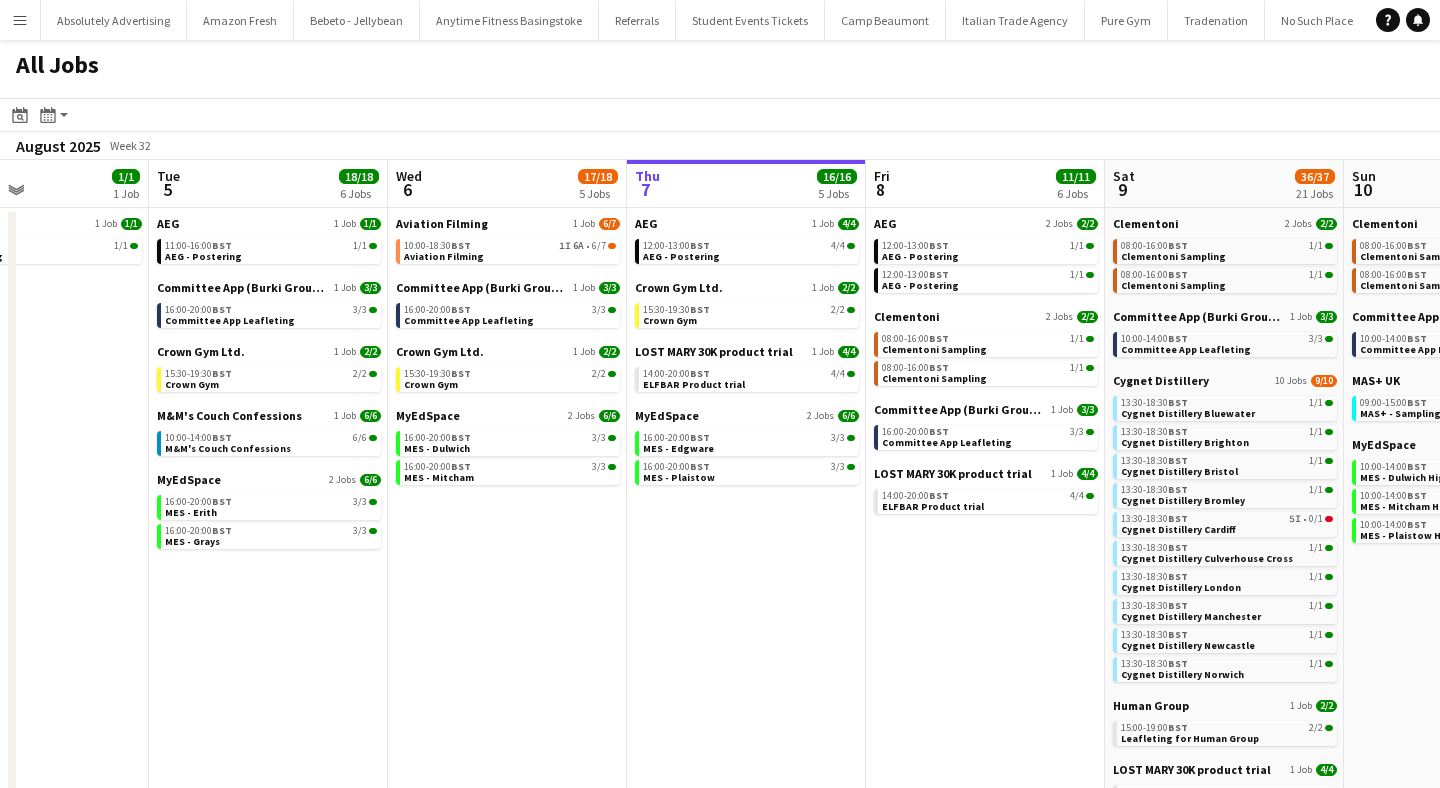 scroll, scrollTop: 0, scrollLeft: 564, axis: horizontal 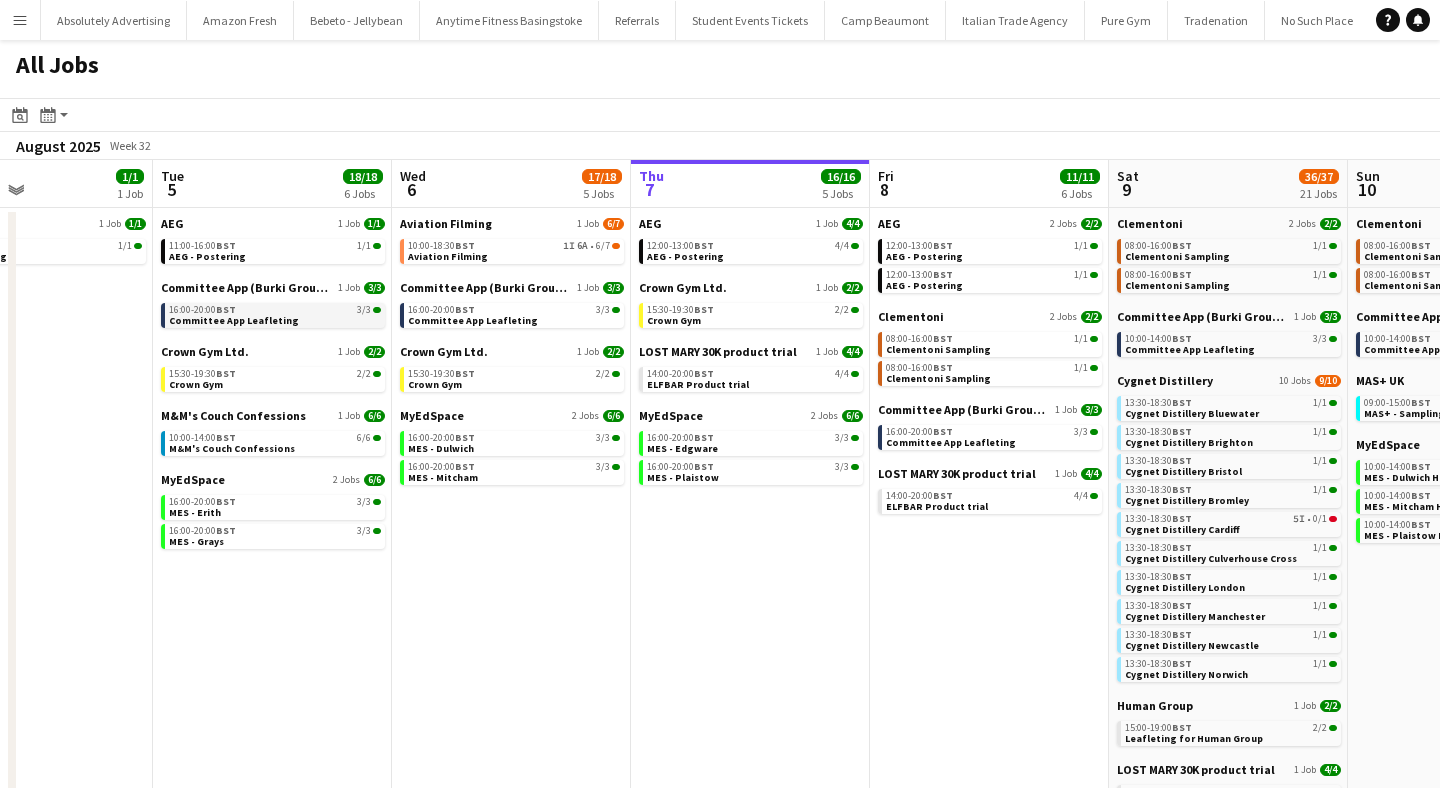 click on "Committee App Leafleting" at bounding box center [234, 320] 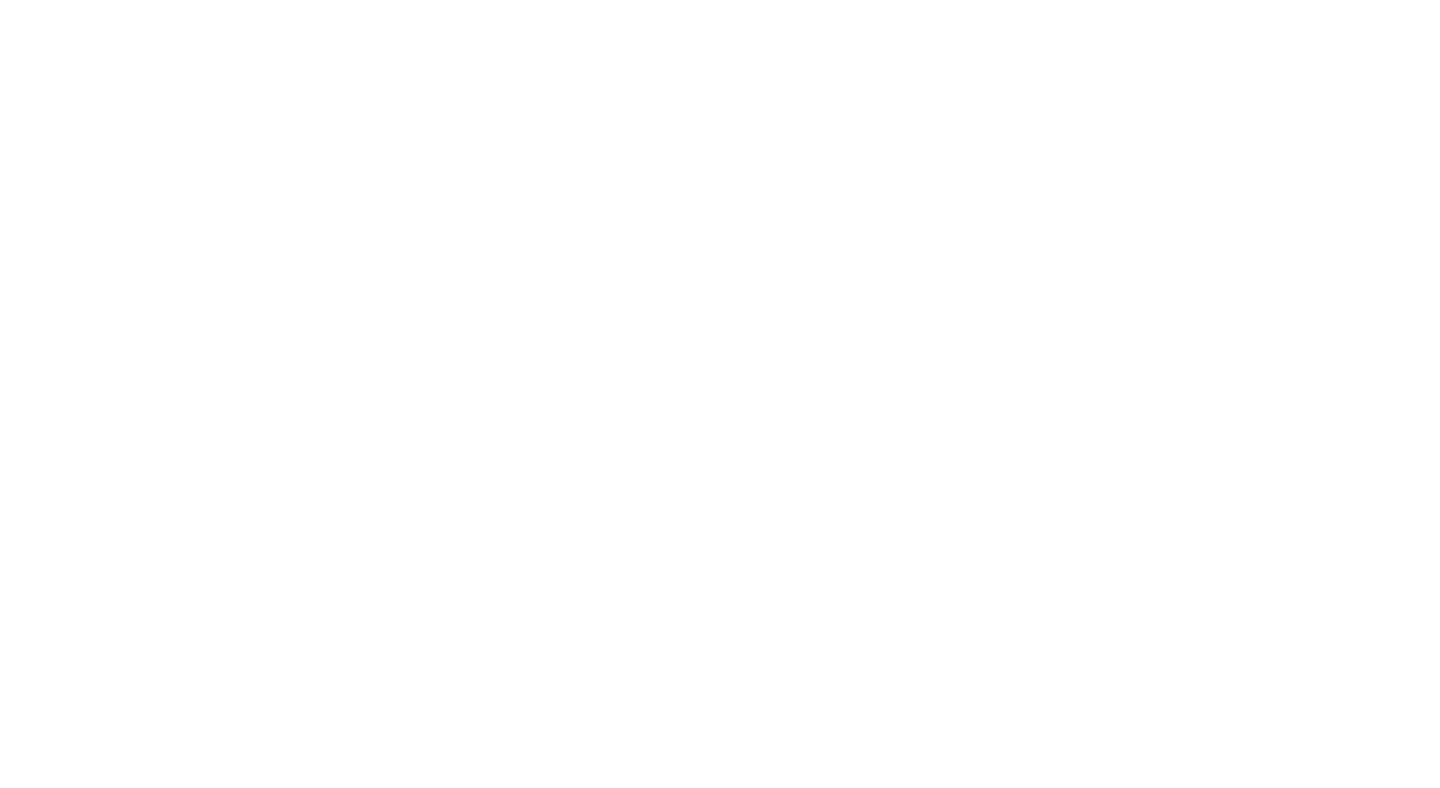 scroll, scrollTop: 0, scrollLeft: 0, axis: both 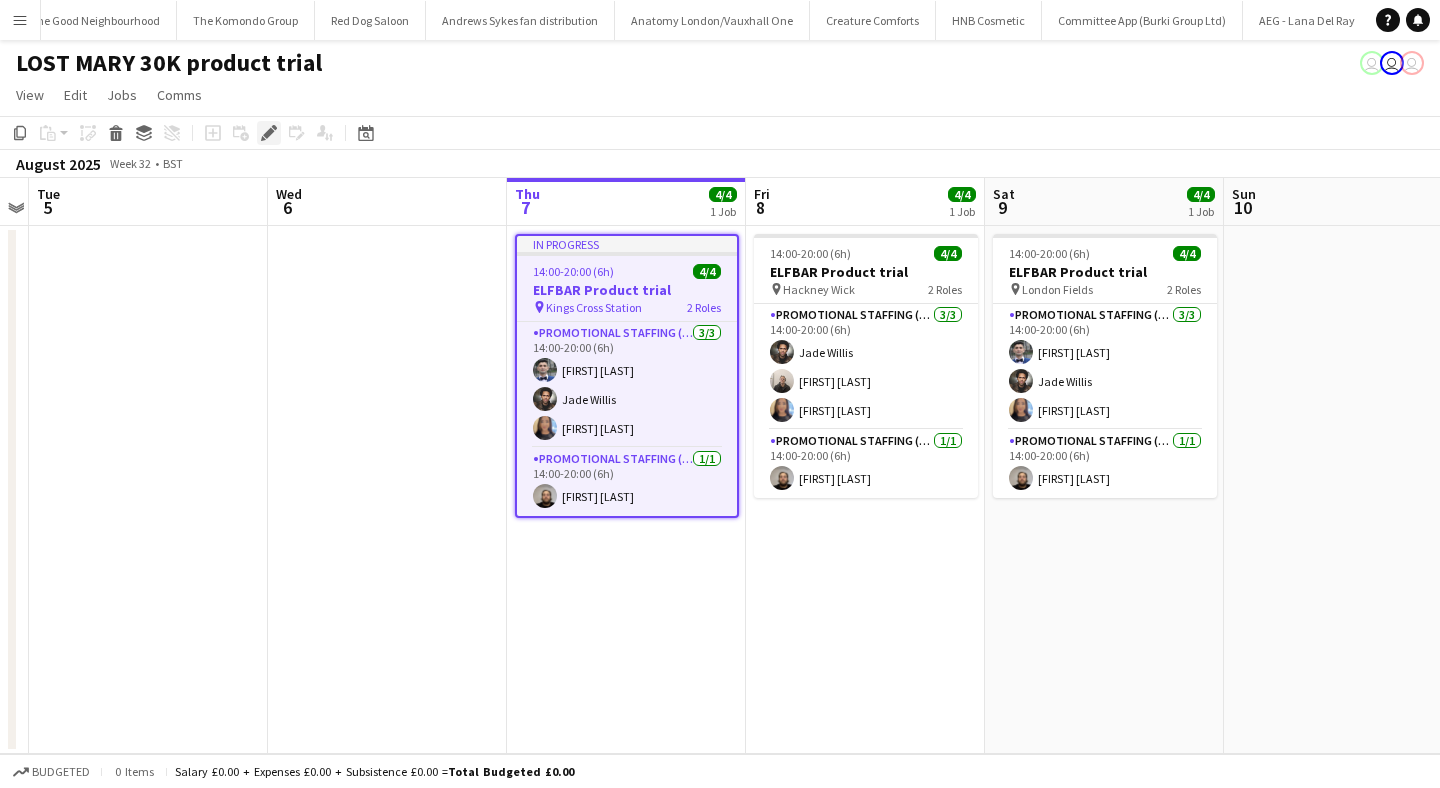 click 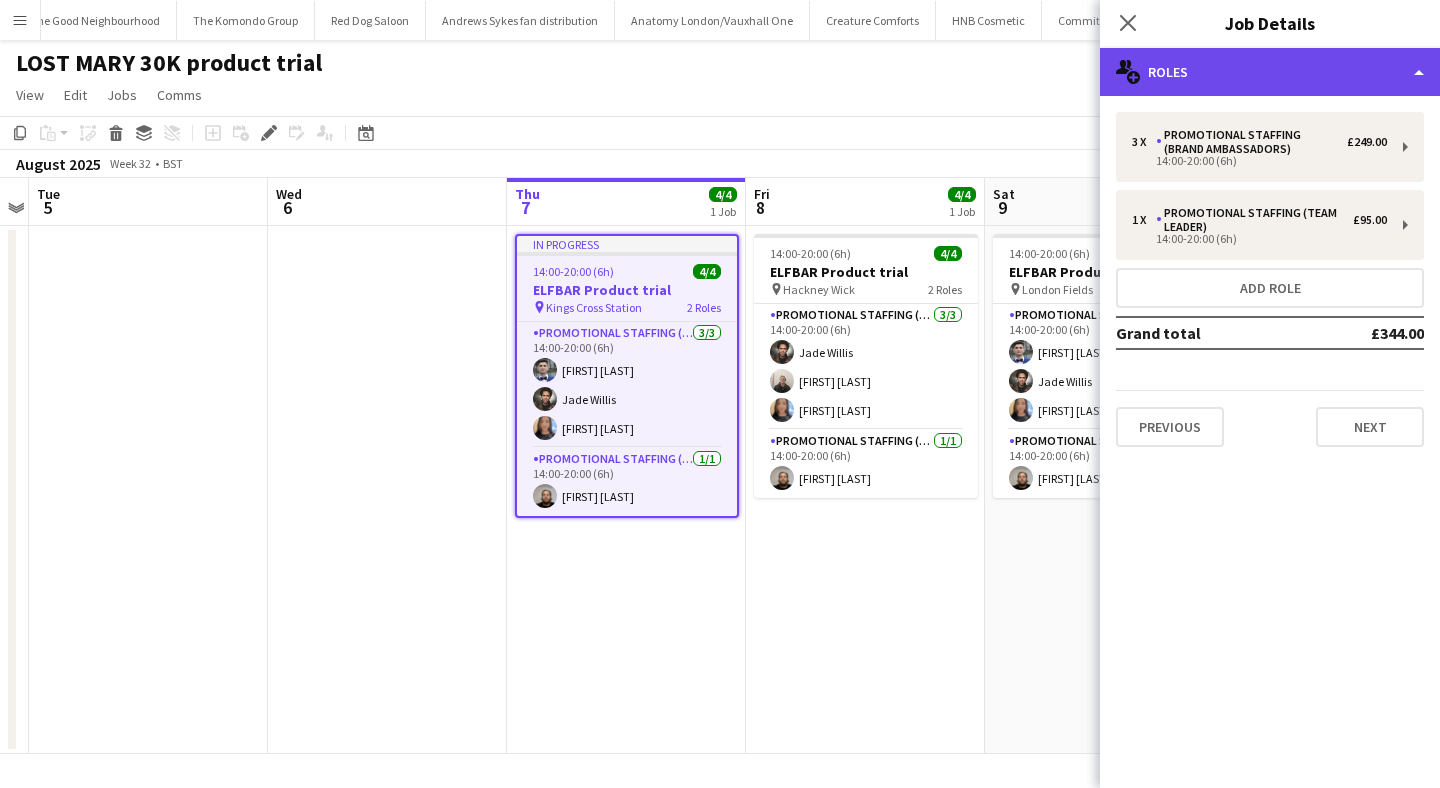 click on "multiple-users-add
Roles" 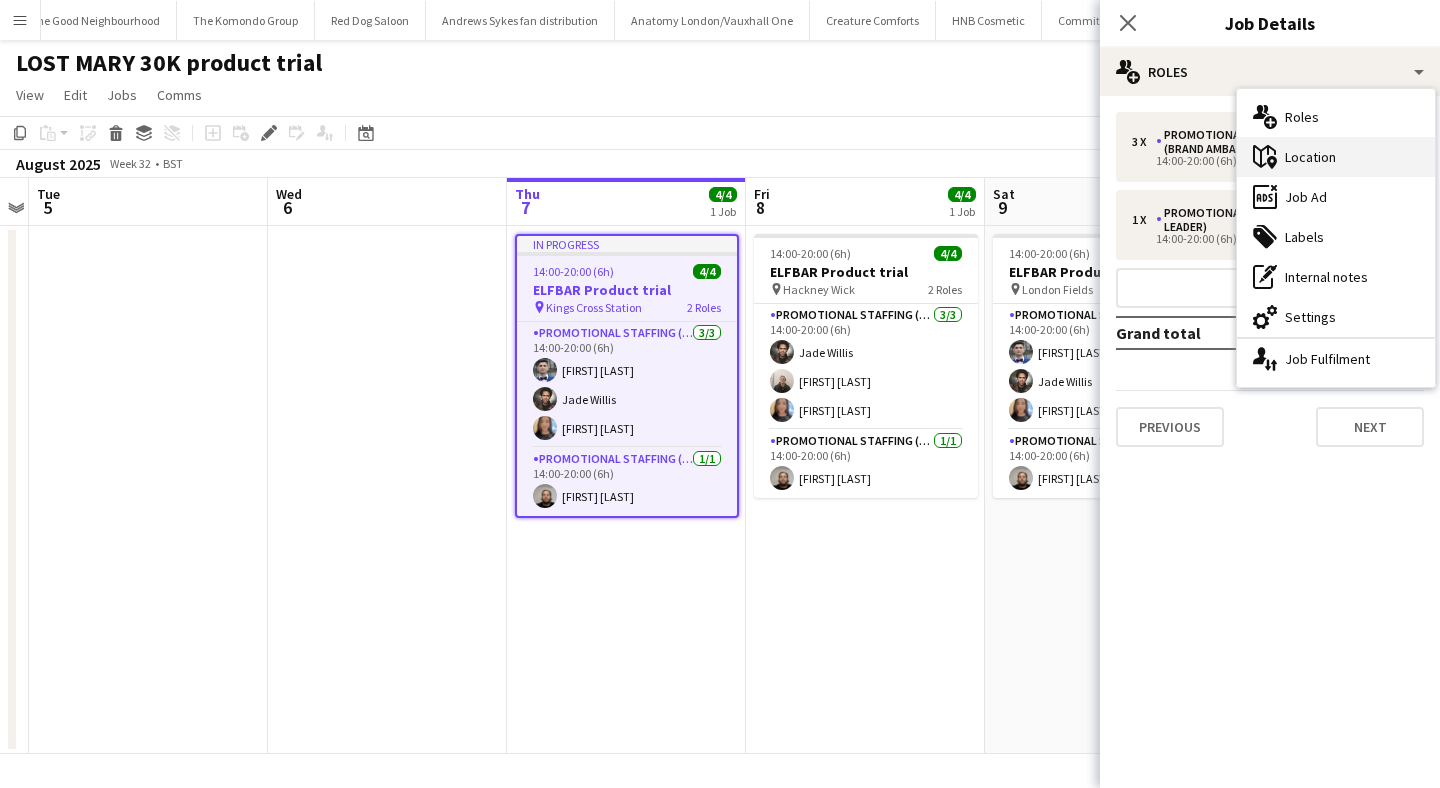 click on "maps-pin-1
Location" at bounding box center [1336, 157] 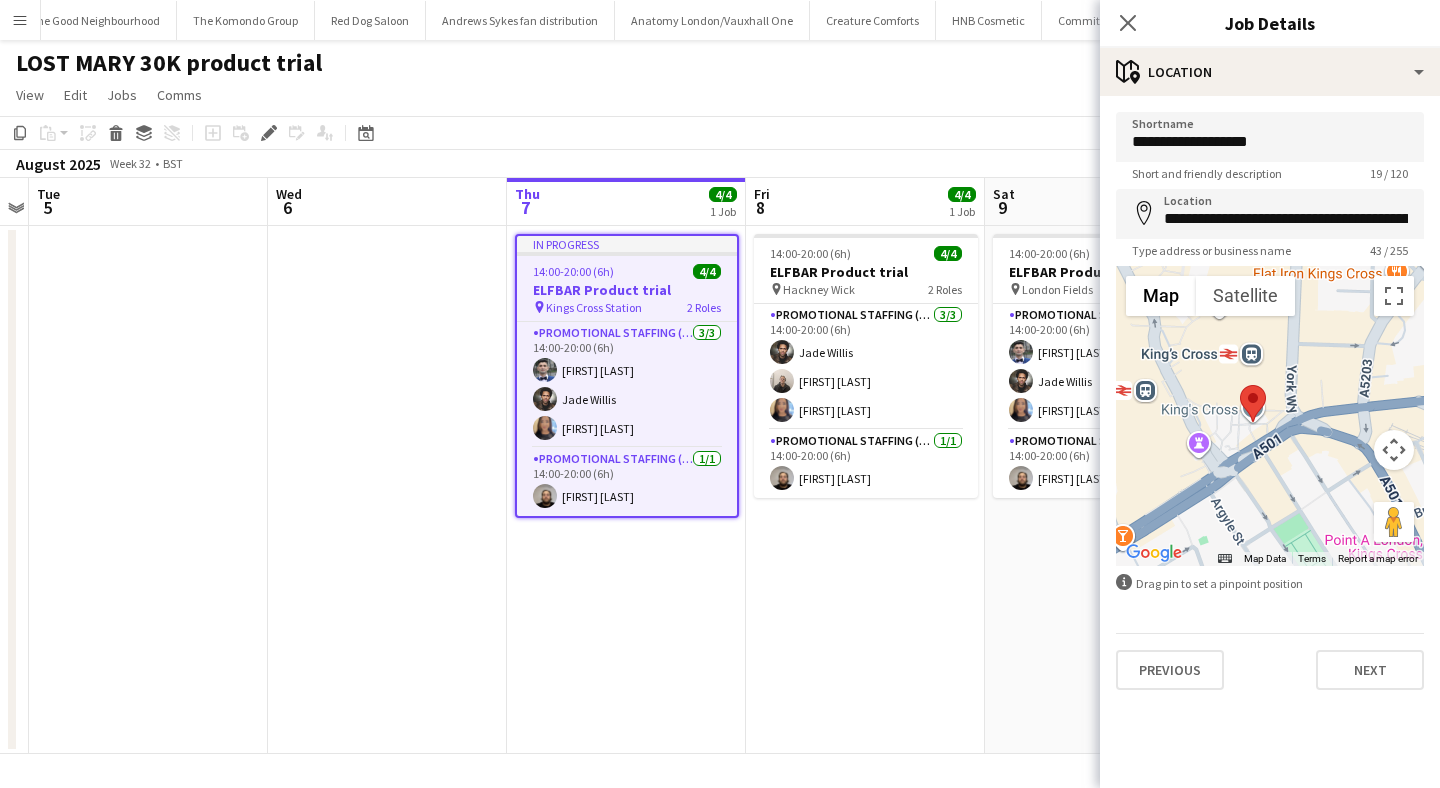 drag, startPoint x: 1273, startPoint y: 457, endPoint x: 1265, endPoint y: 591, distance: 134.23859 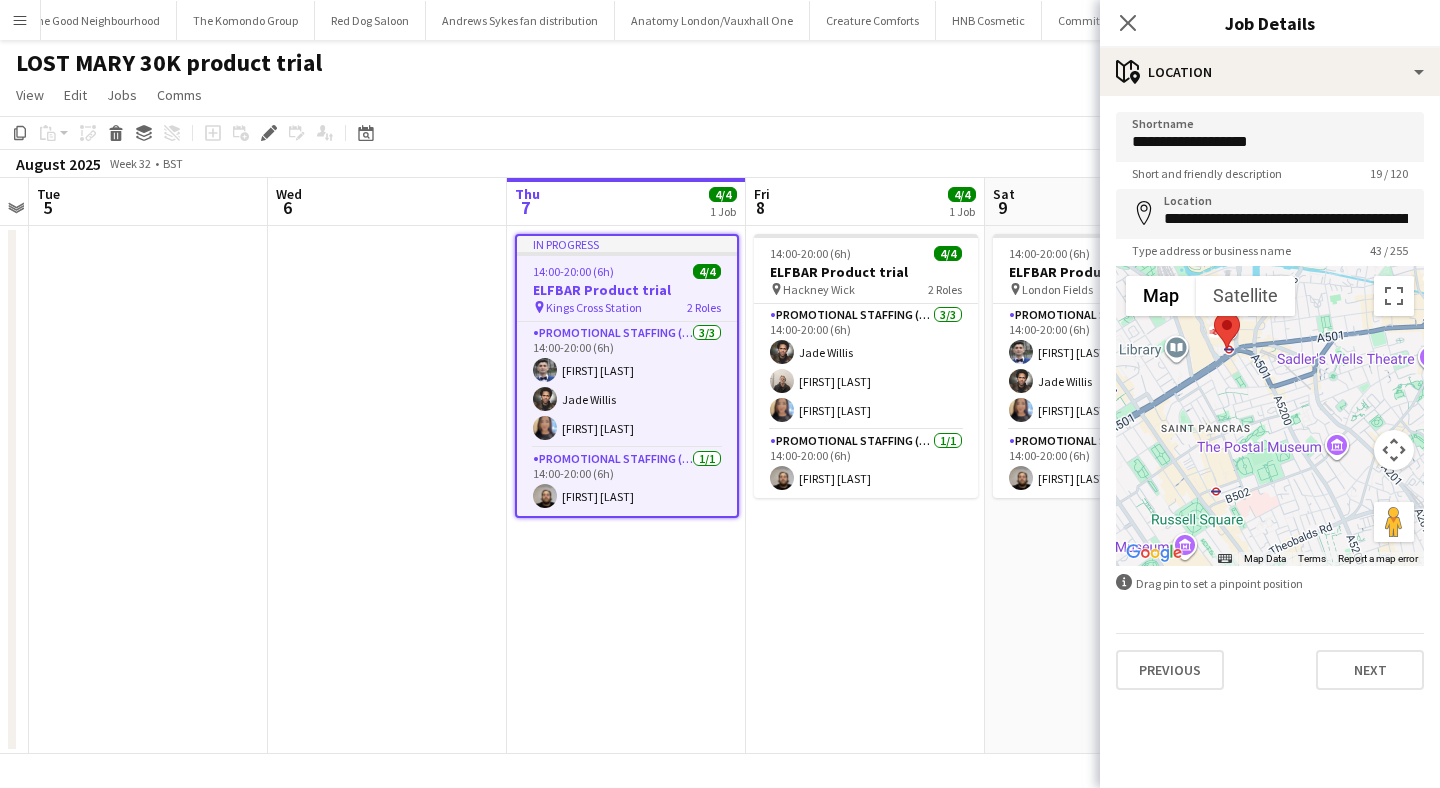 drag, startPoint x: 1338, startPoint y: 449, endPoint x: 1245, endPoint y: 356, distance: 131.52187 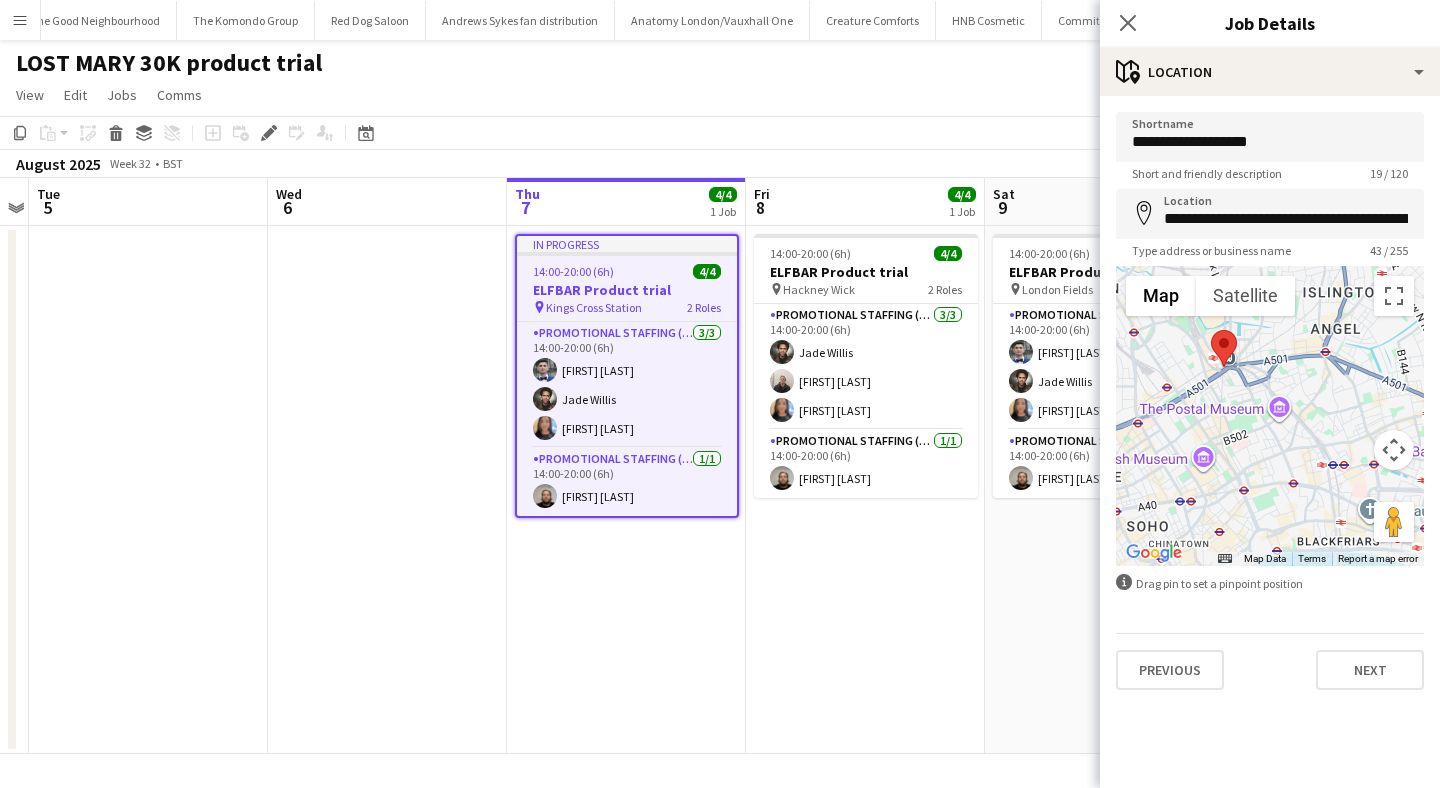 drag, startPoint x: 1296, startPoint y: 520, endPoint x: 1257, endPoint y: 450, distance: 80.13114 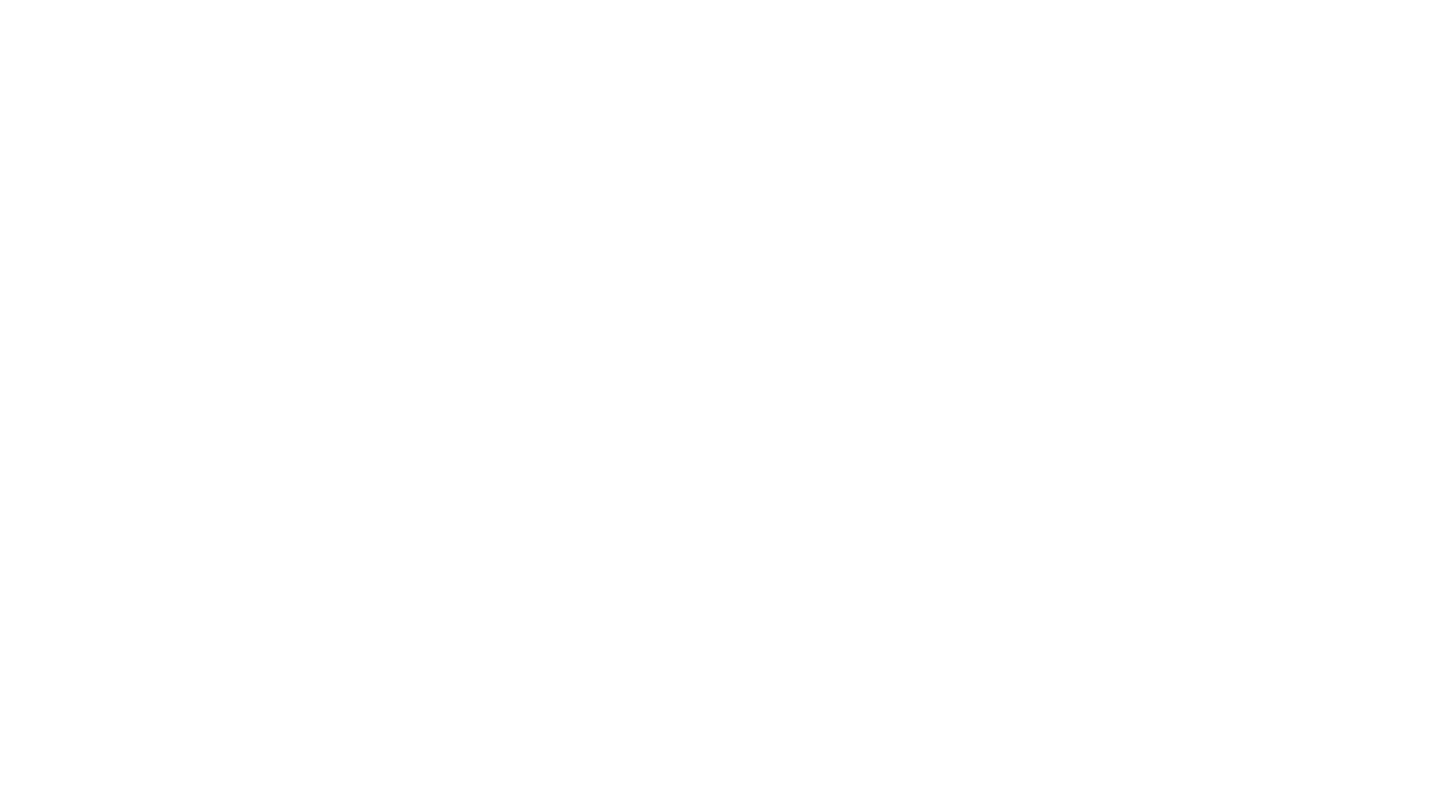 scroll, scrollTop: 0, scrollLeft: 0, axis: both 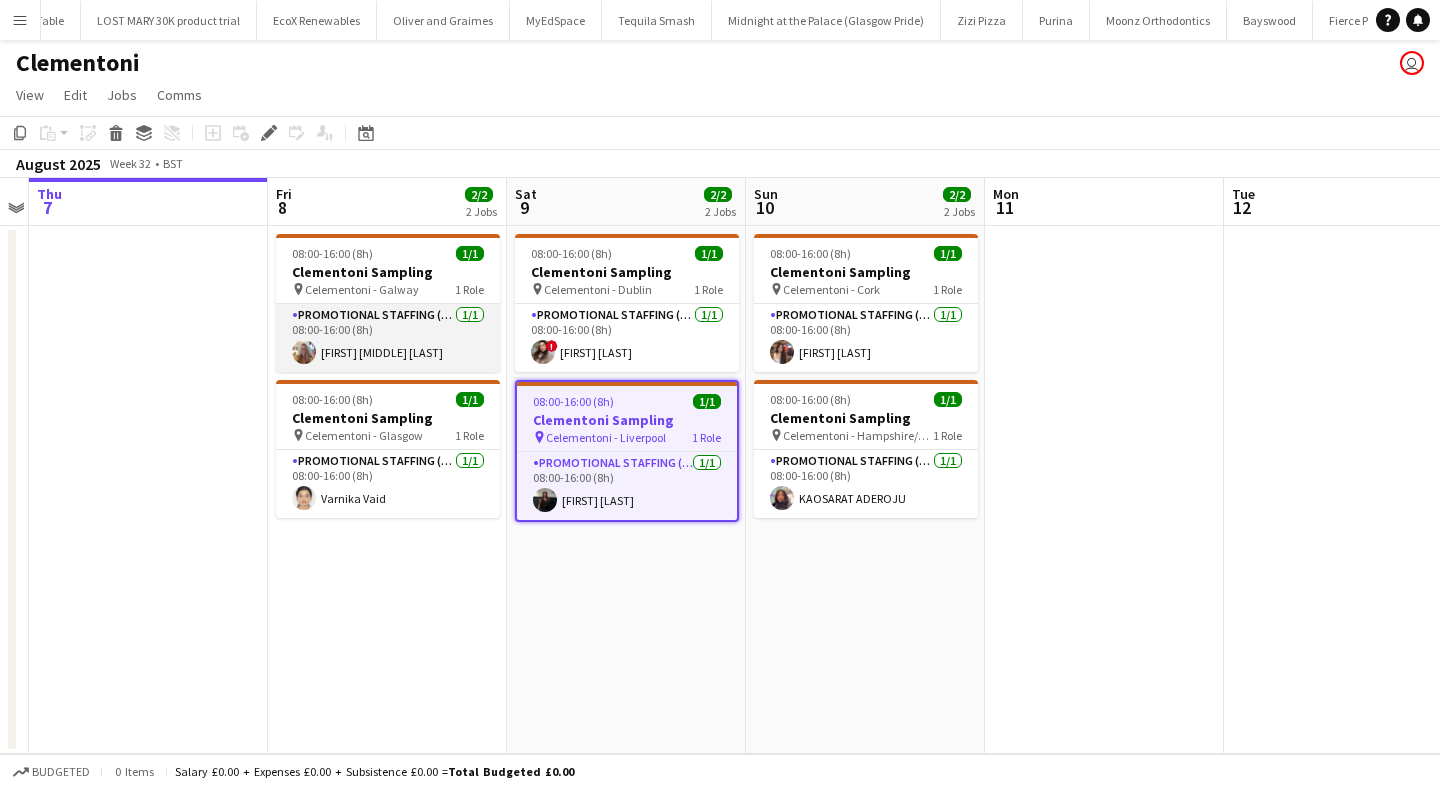 click at bounding box center [304, 352] 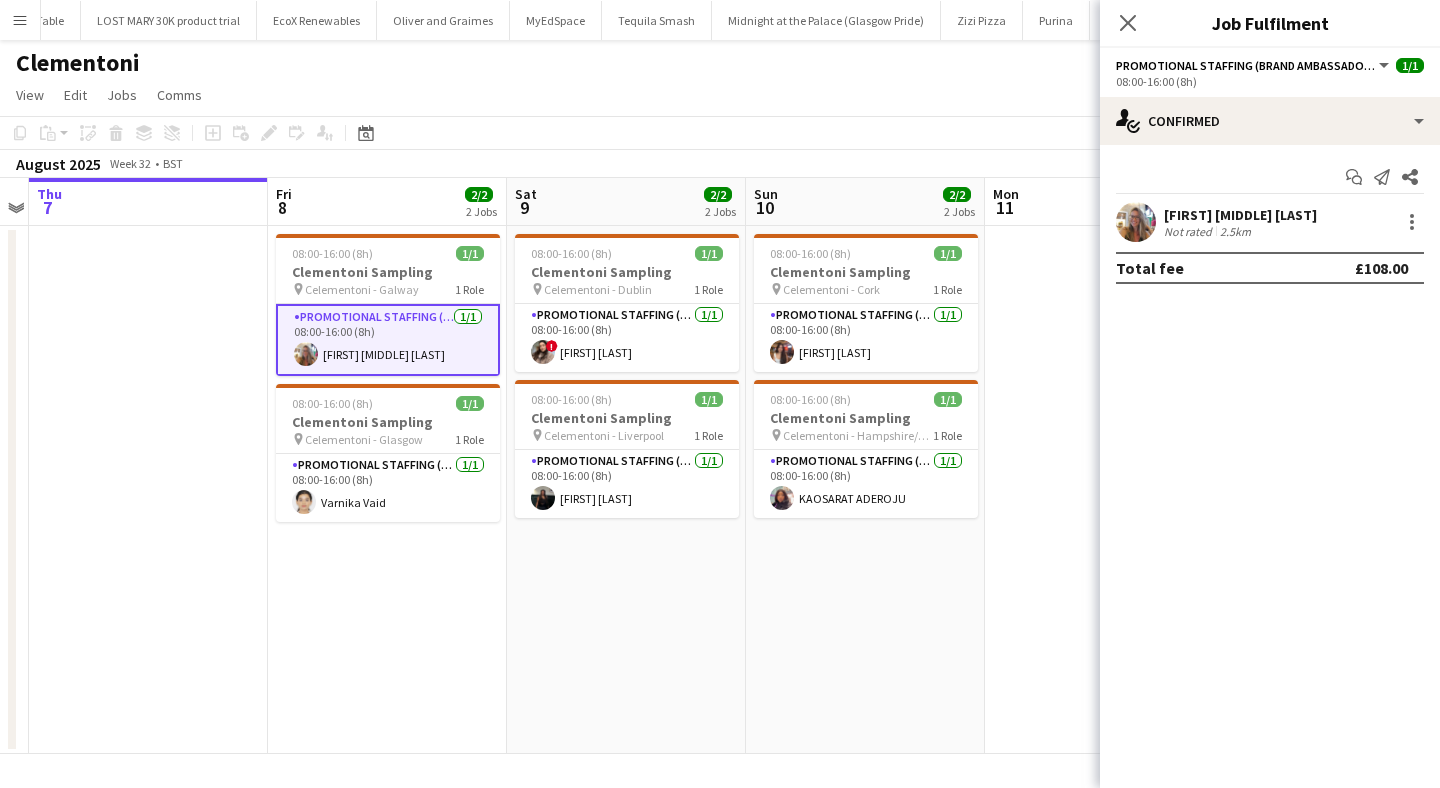 click at bounding box center (1136, 222) 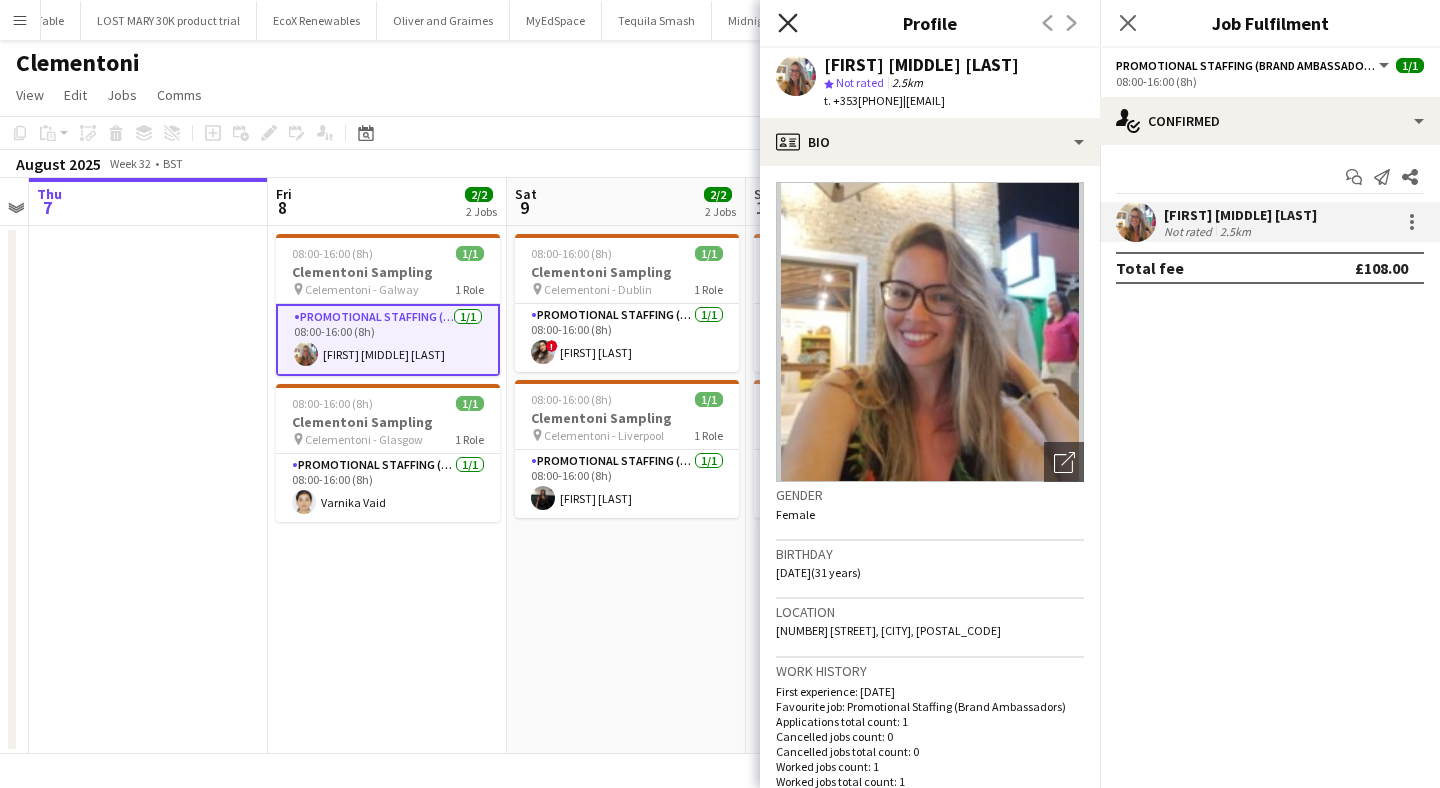 click 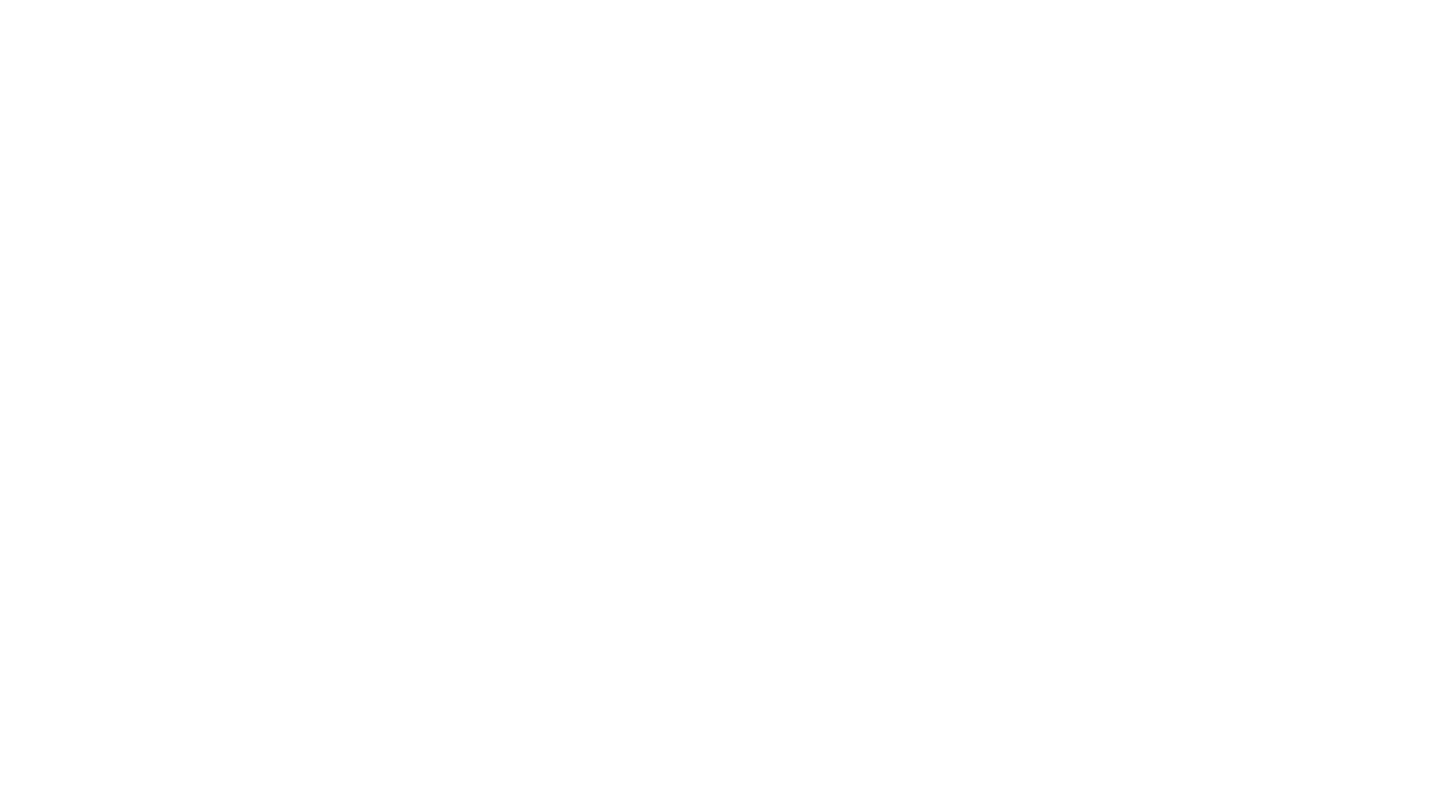 scroll, scrollTop: 0, scrollLeft: 0, axis: both 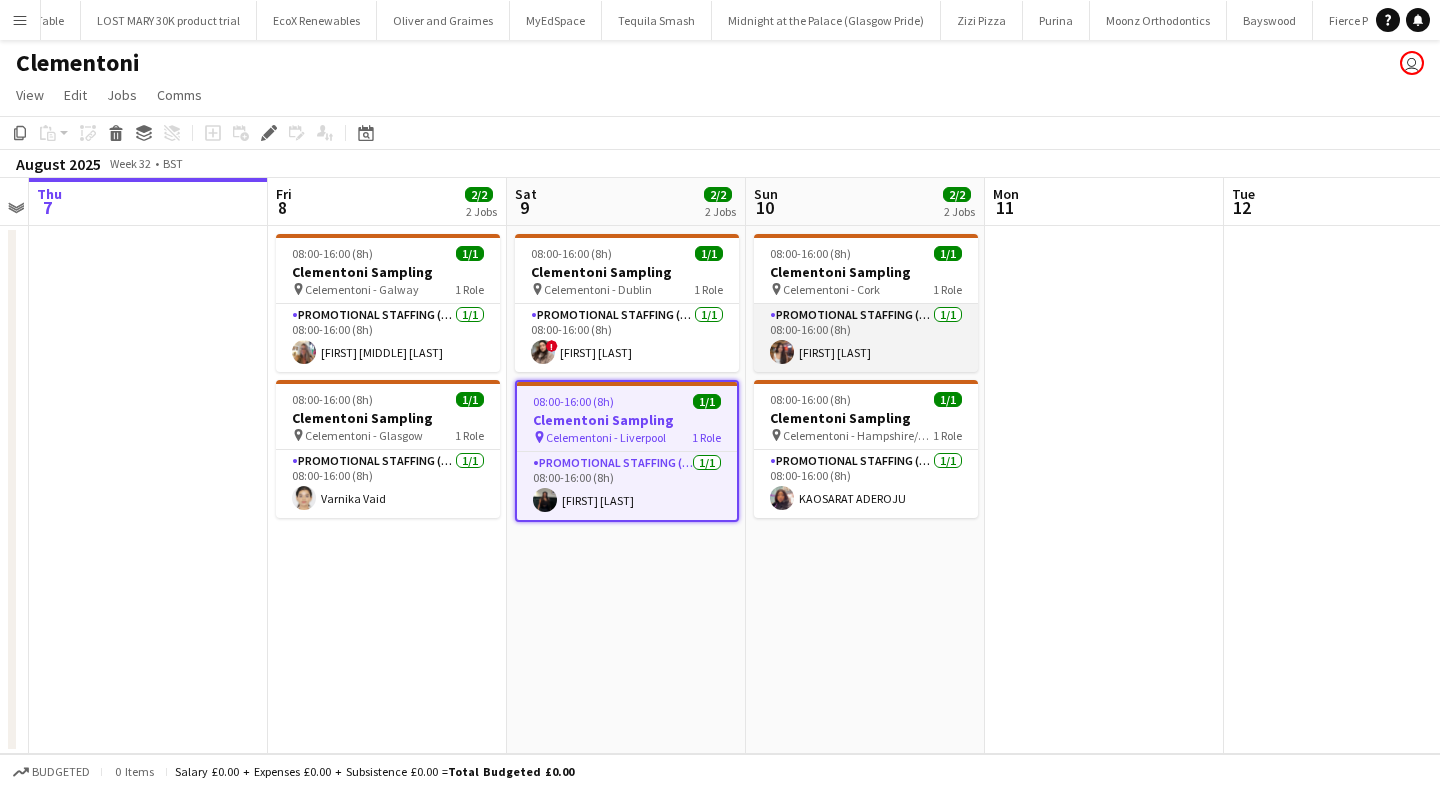 drag, startPoint x: 780, startPoint y: 361, endPoint x: 780, endPoint y: 346, distance: 15 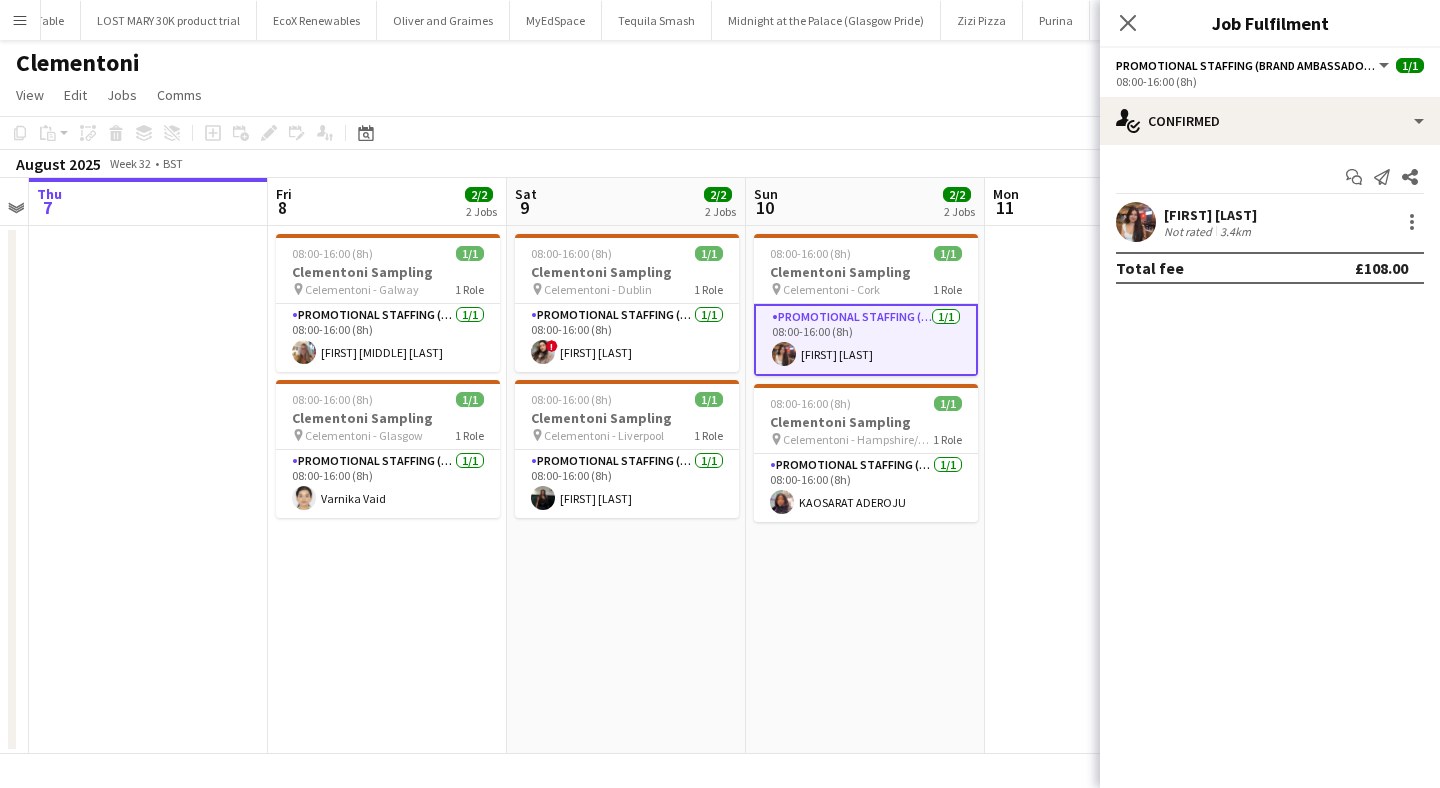 click at bounding box center (1136, 222) 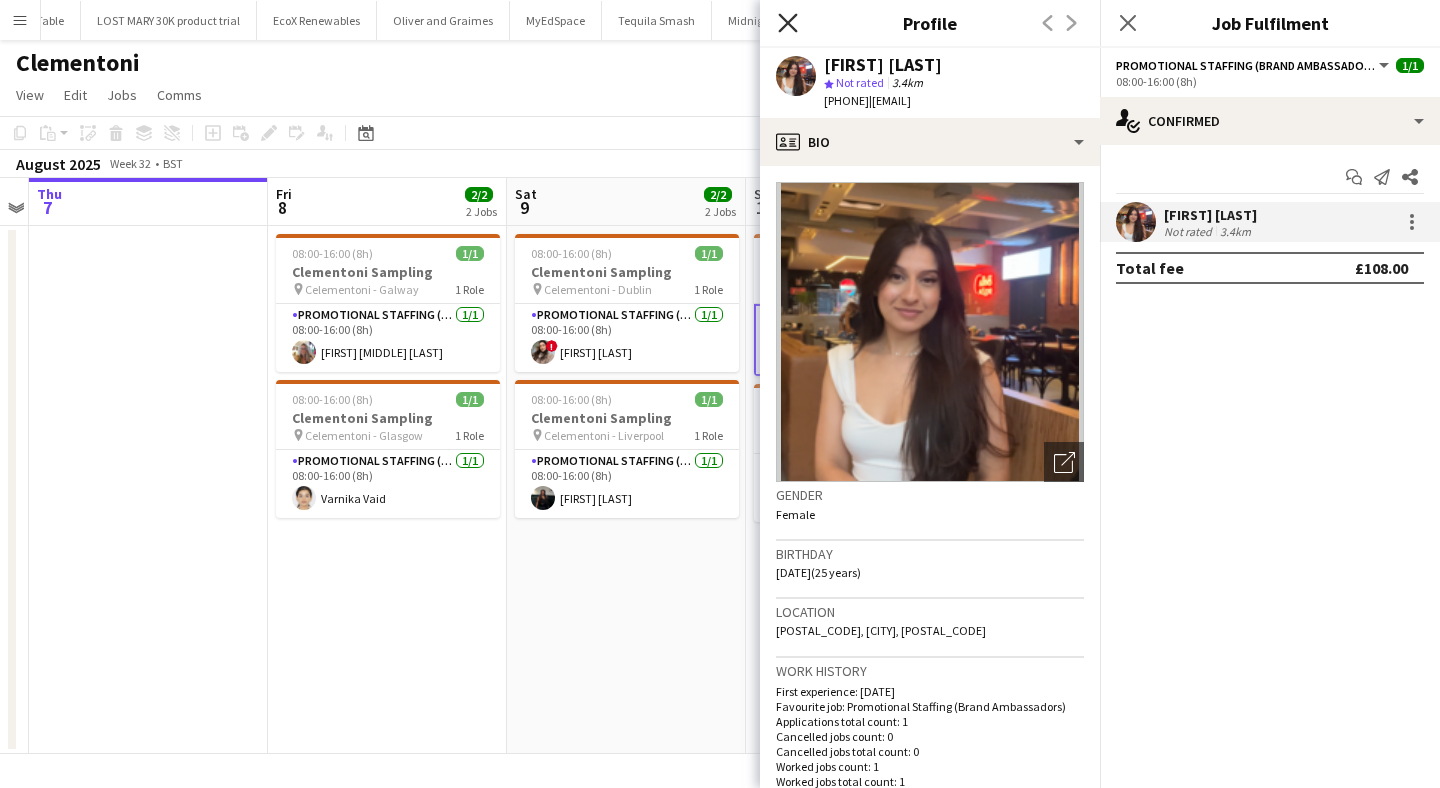 click on "Close pop-in" 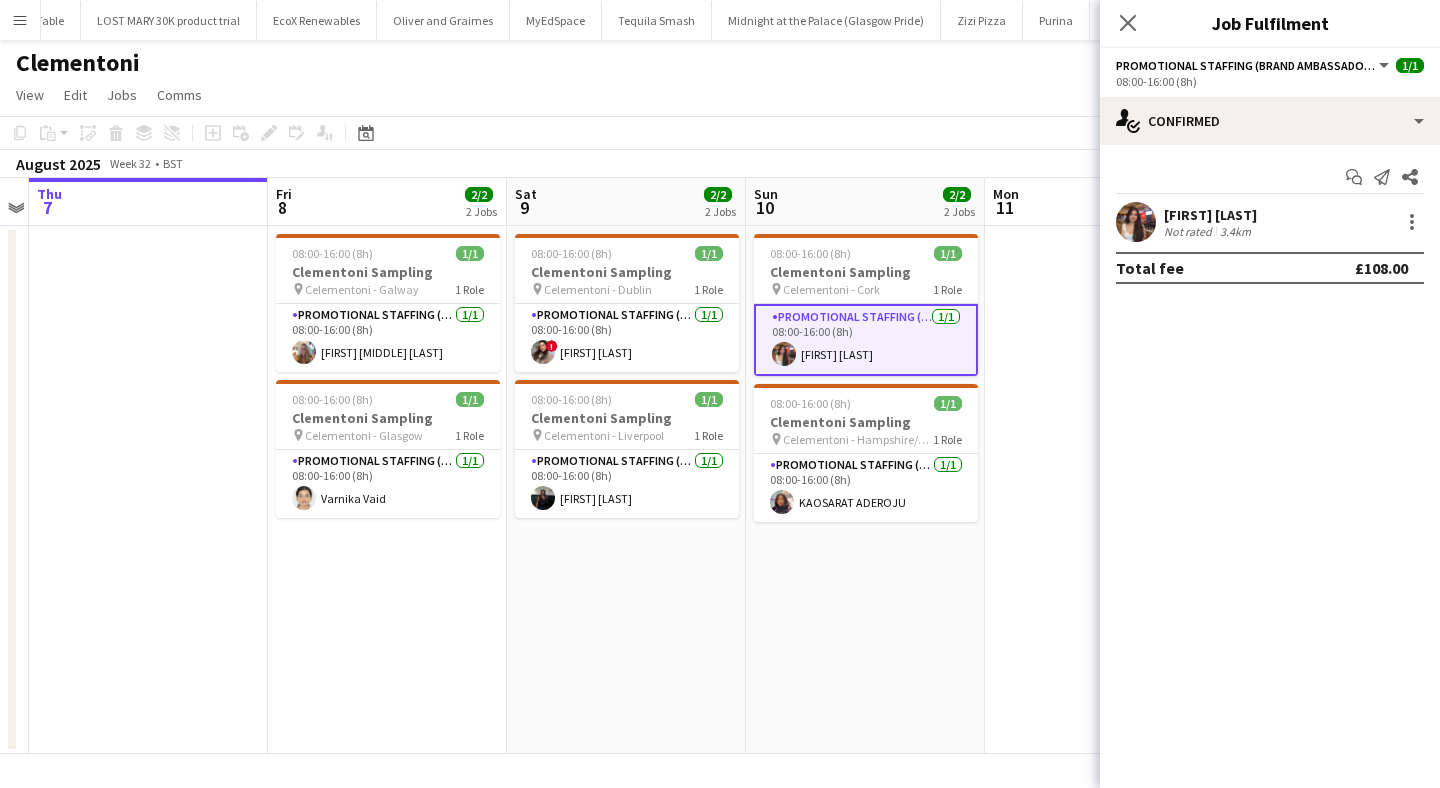 click at bounding box center (1136, 222) 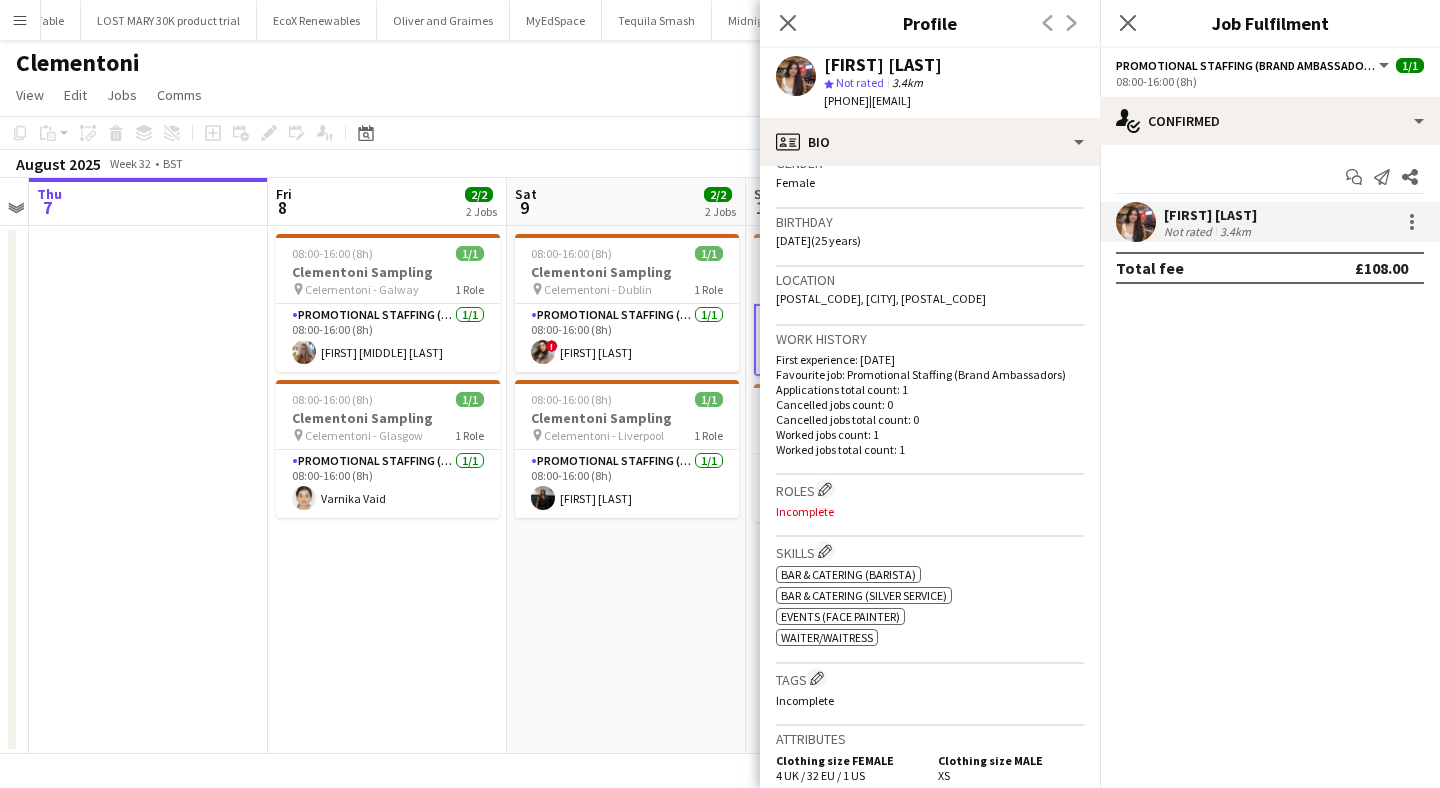 scroll, scrollTop: 310, scrollLeft: 0, axis: vertical 